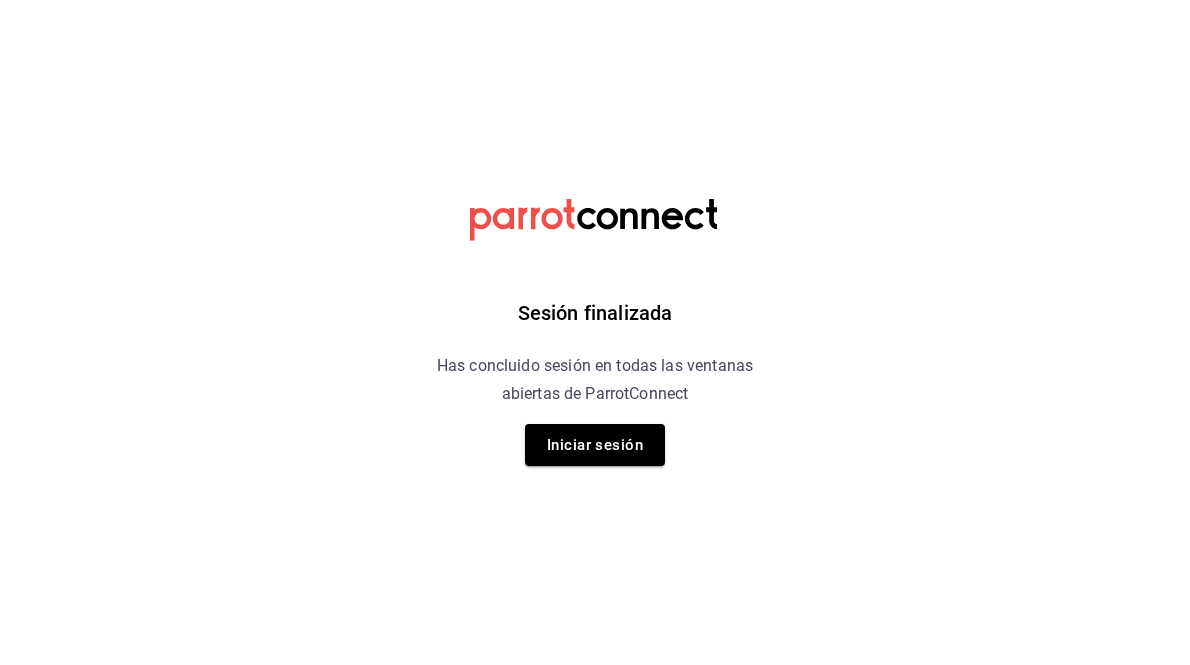 scroll, scrollTop: 0, scrollLeft: 0, axis: both 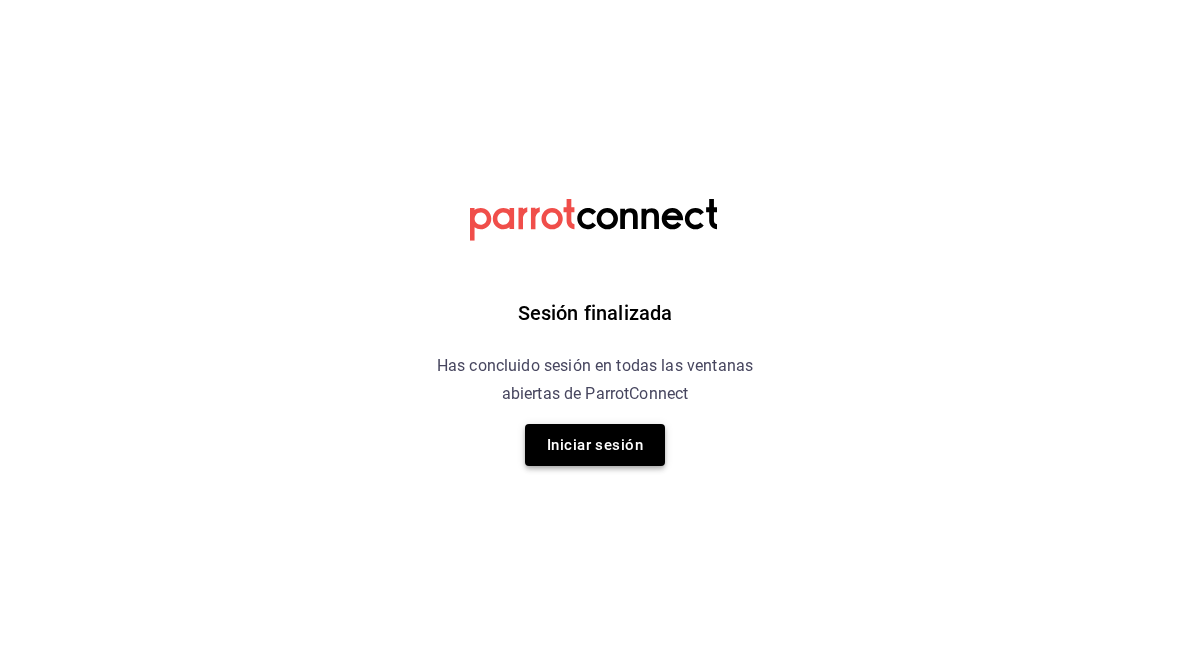 click on "Iniciar sesión" at bounding box center (595, 445) 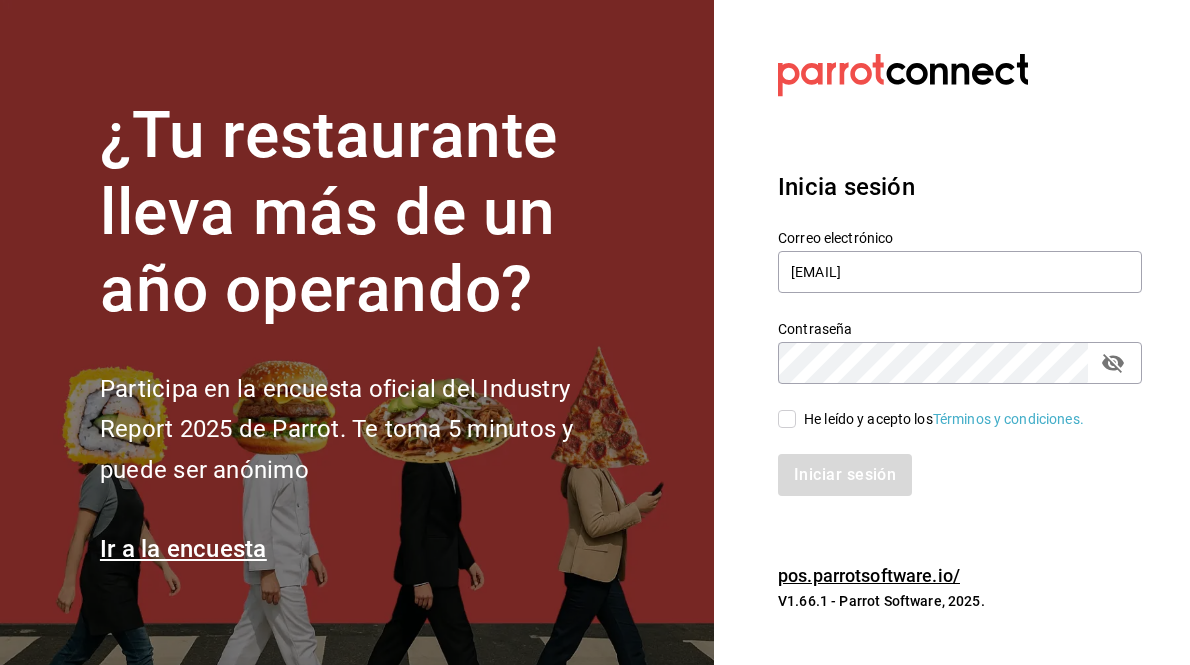click on "He leído y acepto los  Términos y condiciones." at bounding box center (787, 419) 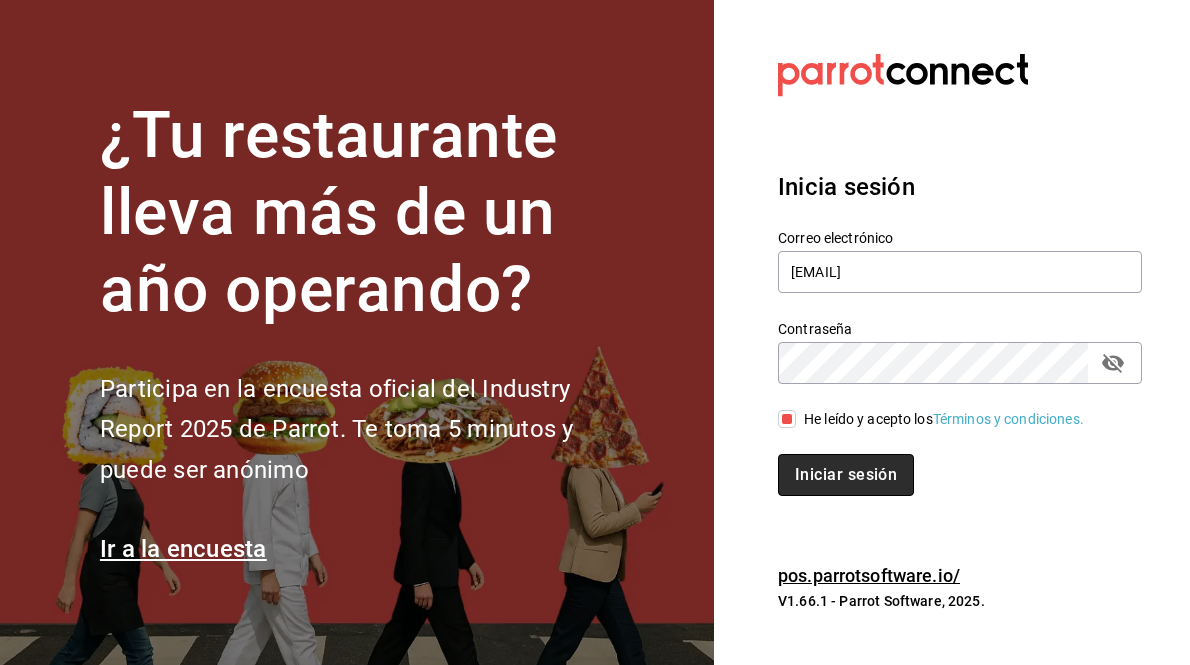 click on "Iniciar sesión" at bounding box center (846, 475) 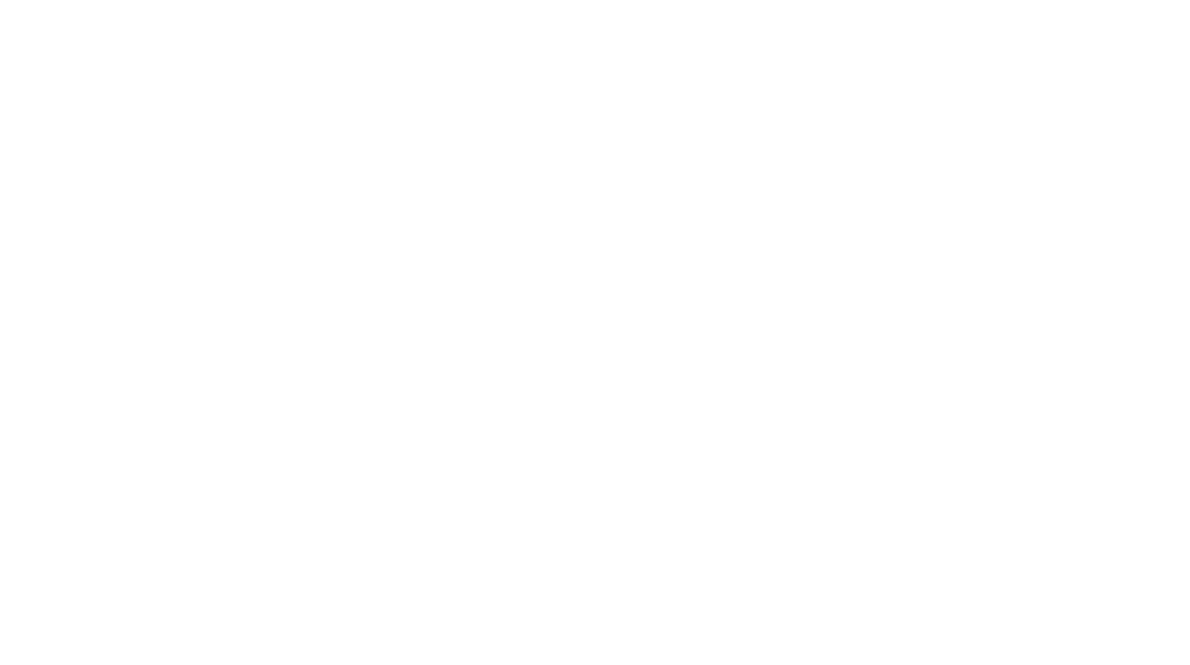 scroll, scrollTop: 0, scrollLeft: 0, axis: both 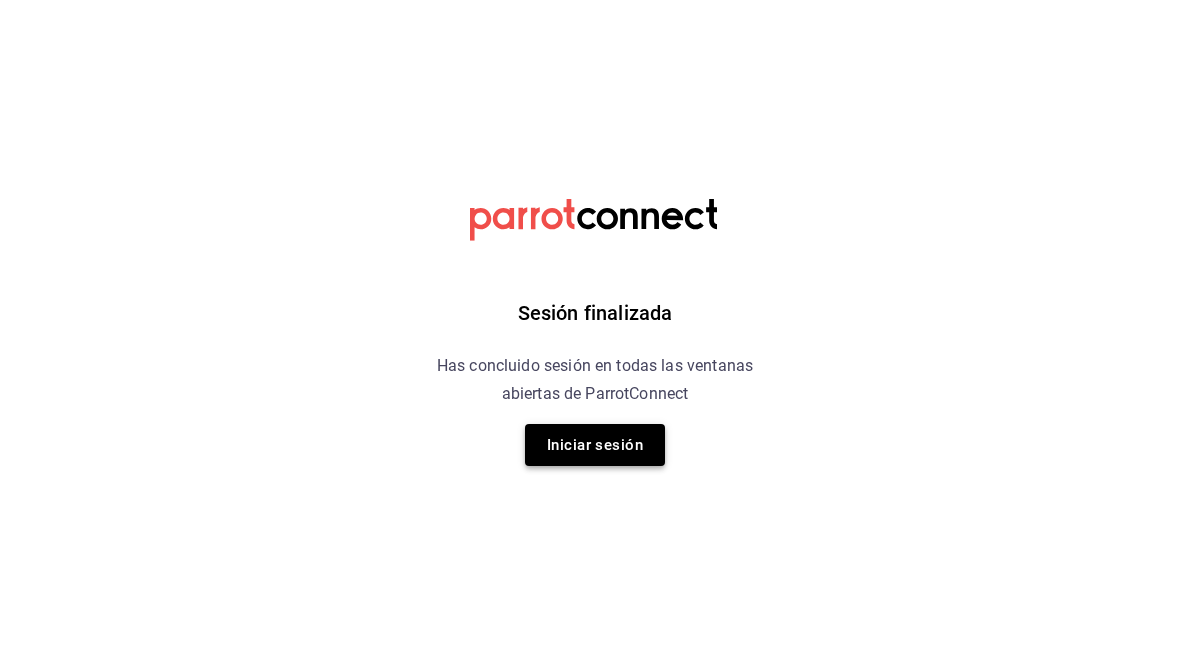 click on "Iniciar sesión" at bounding box center [595, 445] 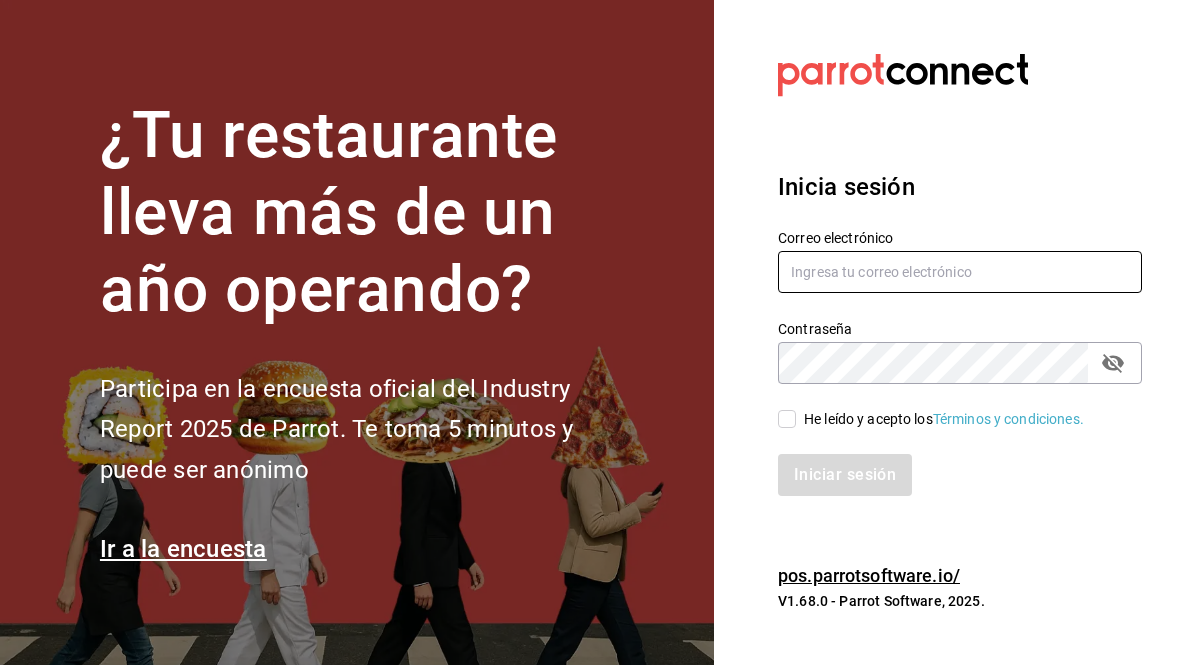 type on "moviedo@lemura.com.mx" 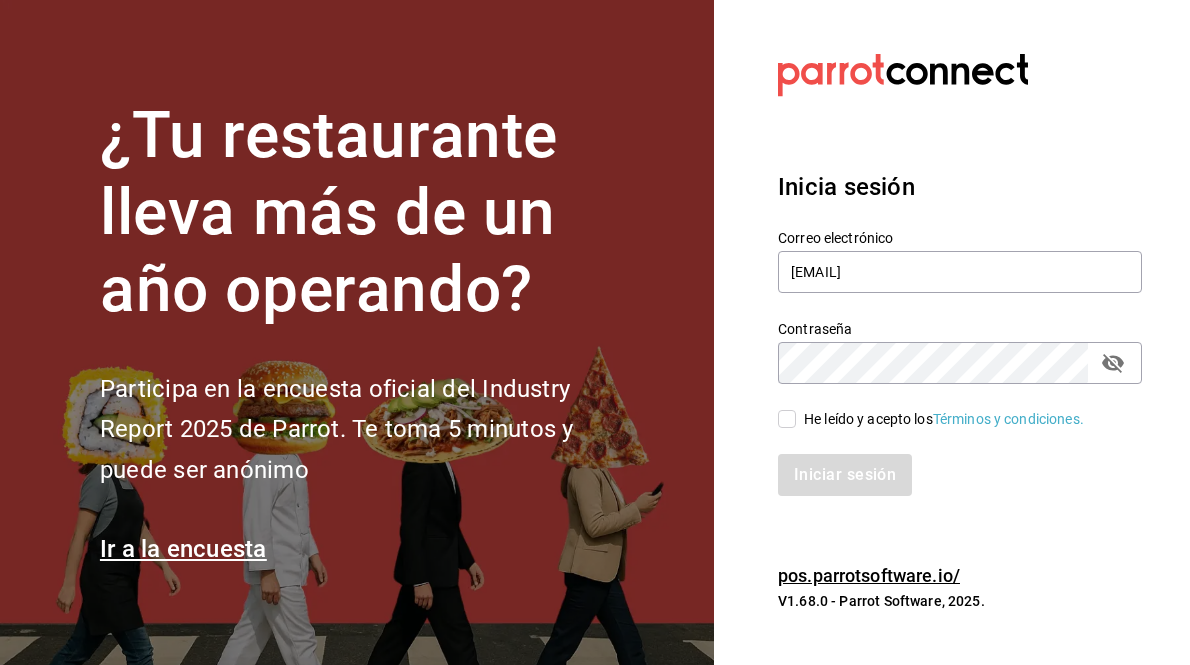 click on "He leído y acepto los  Términos y condiciones." at bounding box center [948, 407] 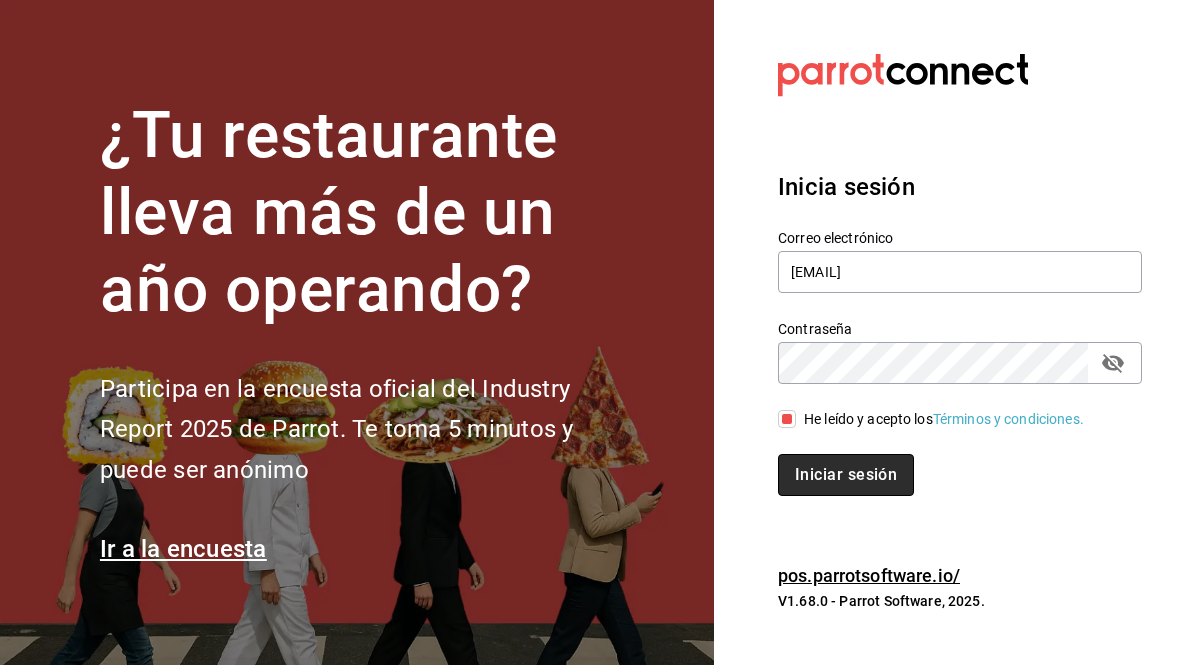 click on "Iniciar sesión" at bounding box center [846, 475] 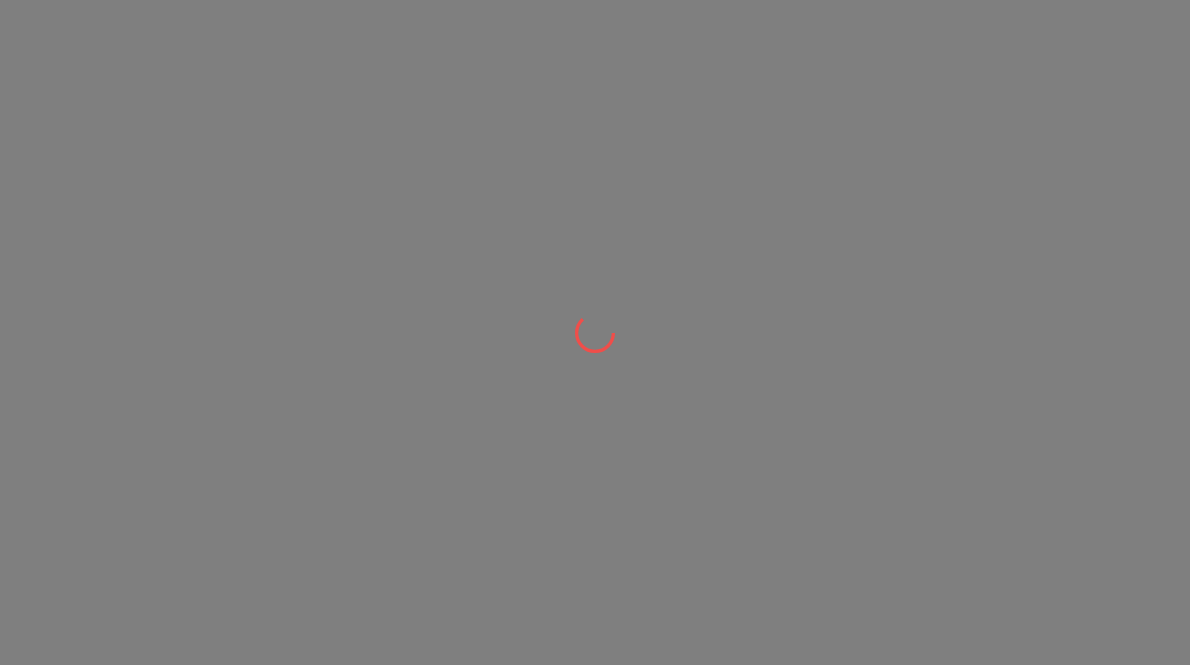 scroll, scrollTop: 0, scrollLeft: 0, axis: both 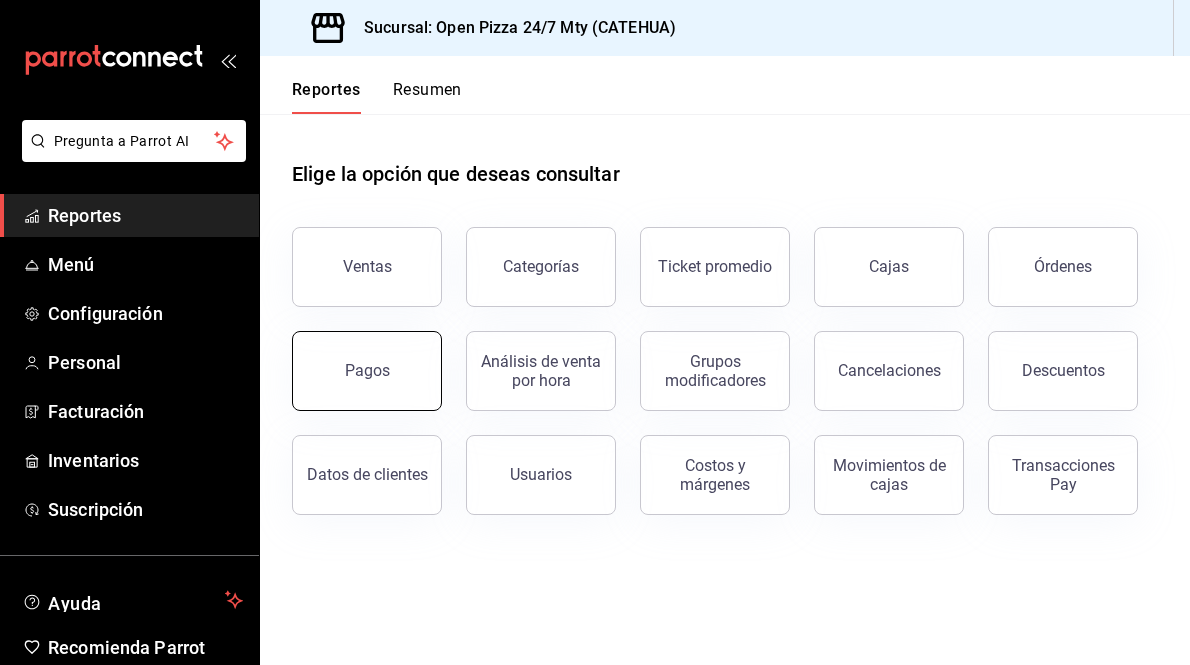 click on "Pagos" at bounding box center (367, 371) 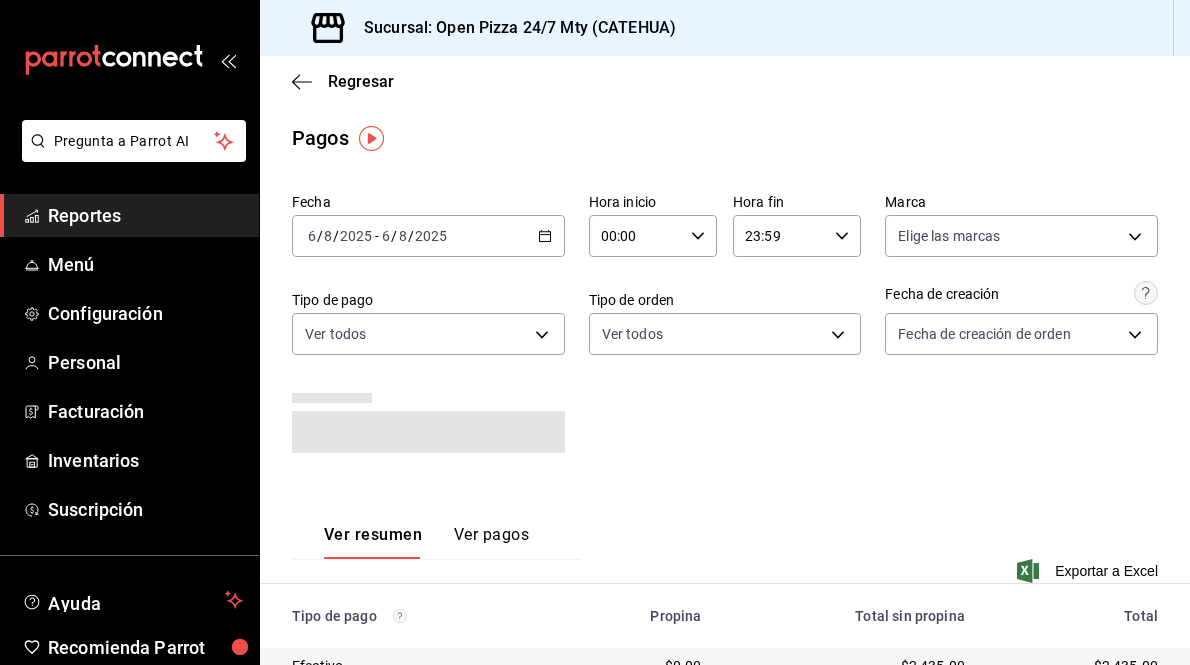 click on "00:00" at bounding box center (636, 236) 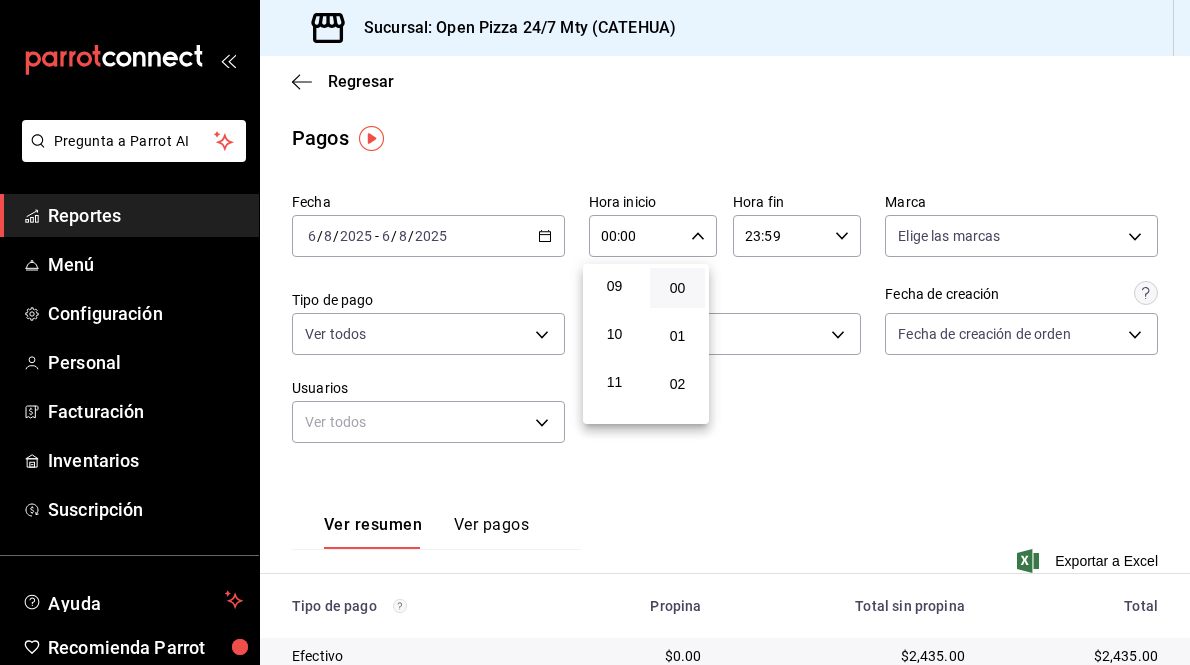 scroll, scrollTop: 444, scrollLeft: 0, axis: vertical 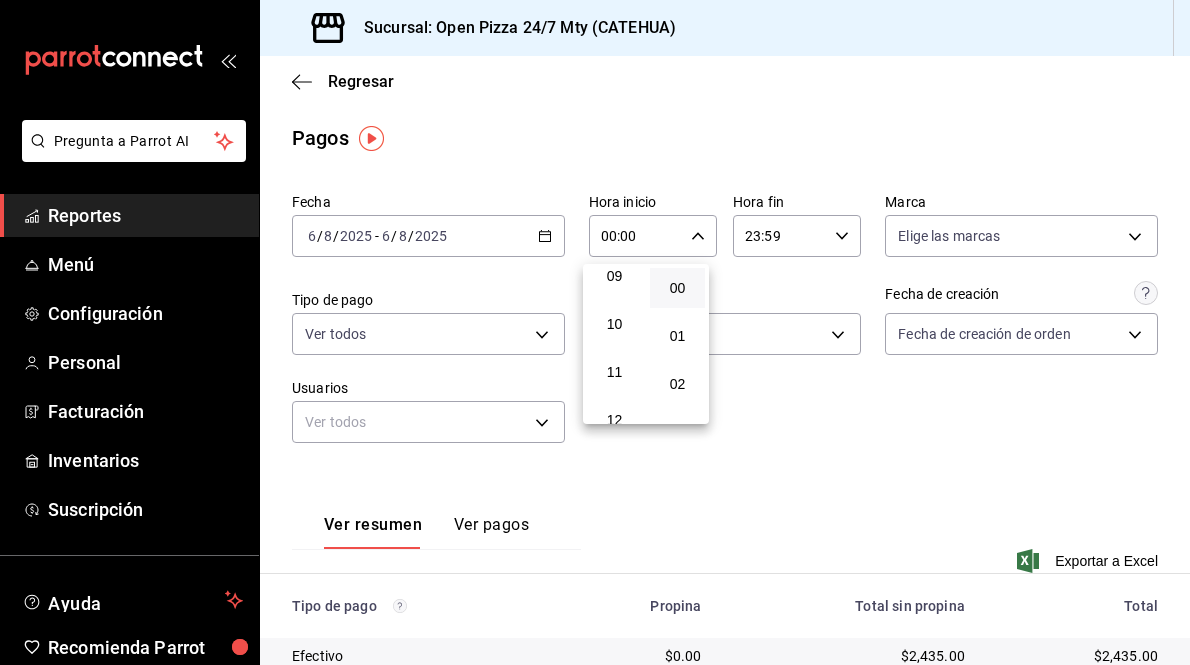 click on "11" at bounding box center (614, 372) 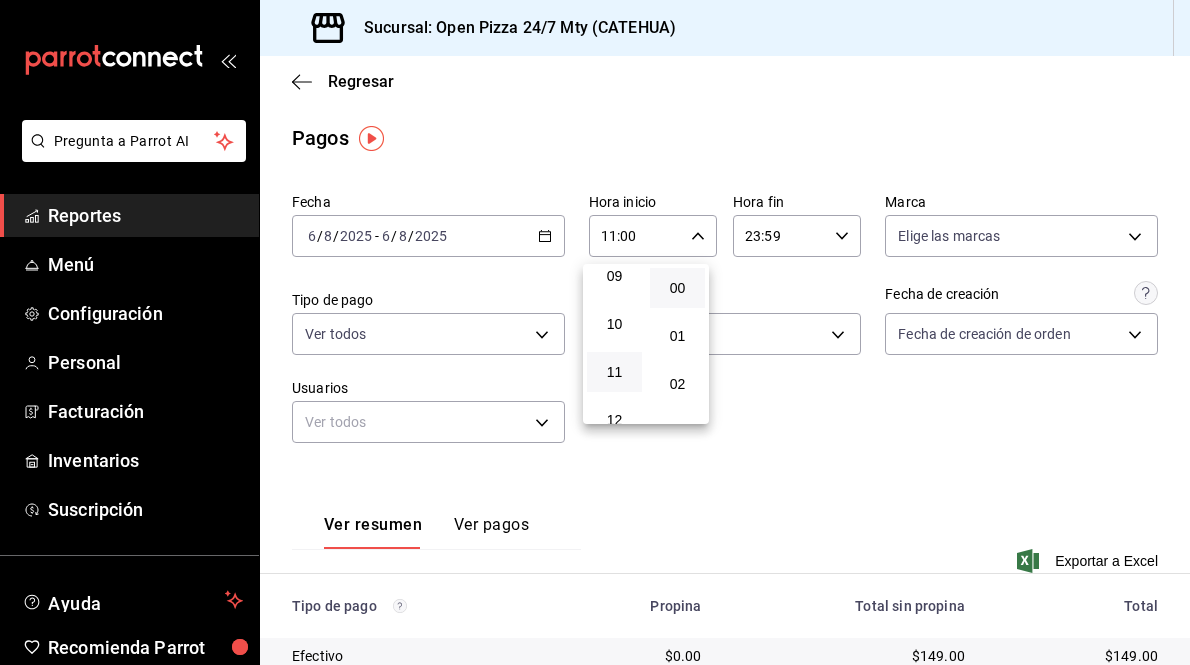 click at bounding box center [595, 332] 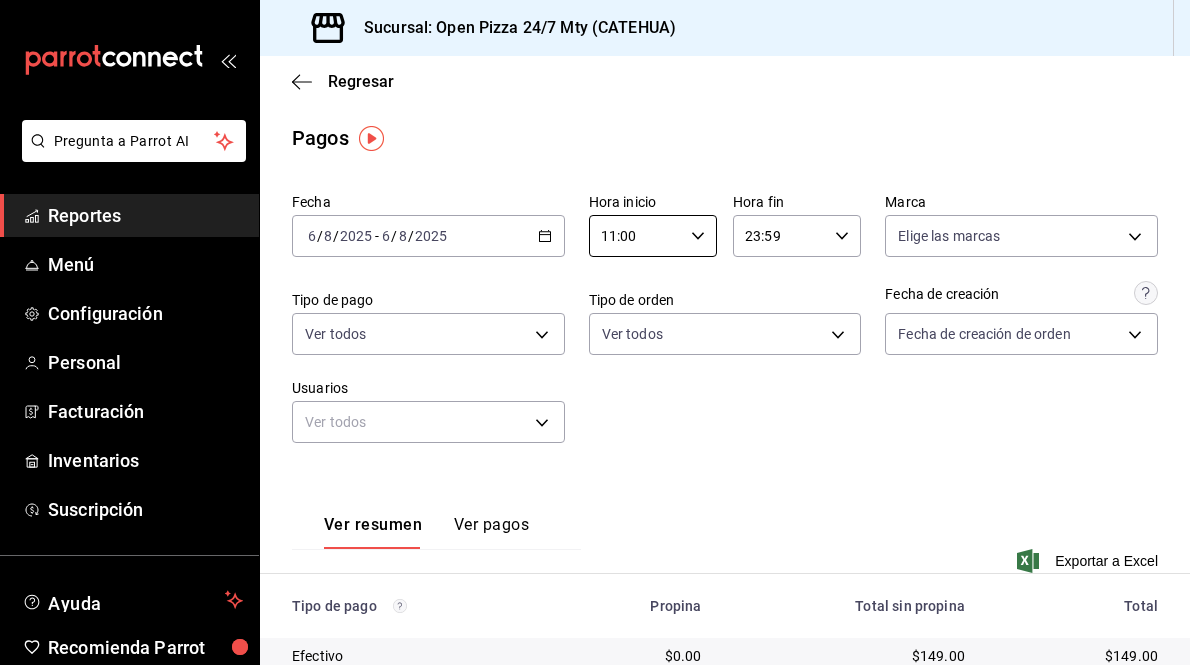 click on "23:59" at bounding box center [780, 236] 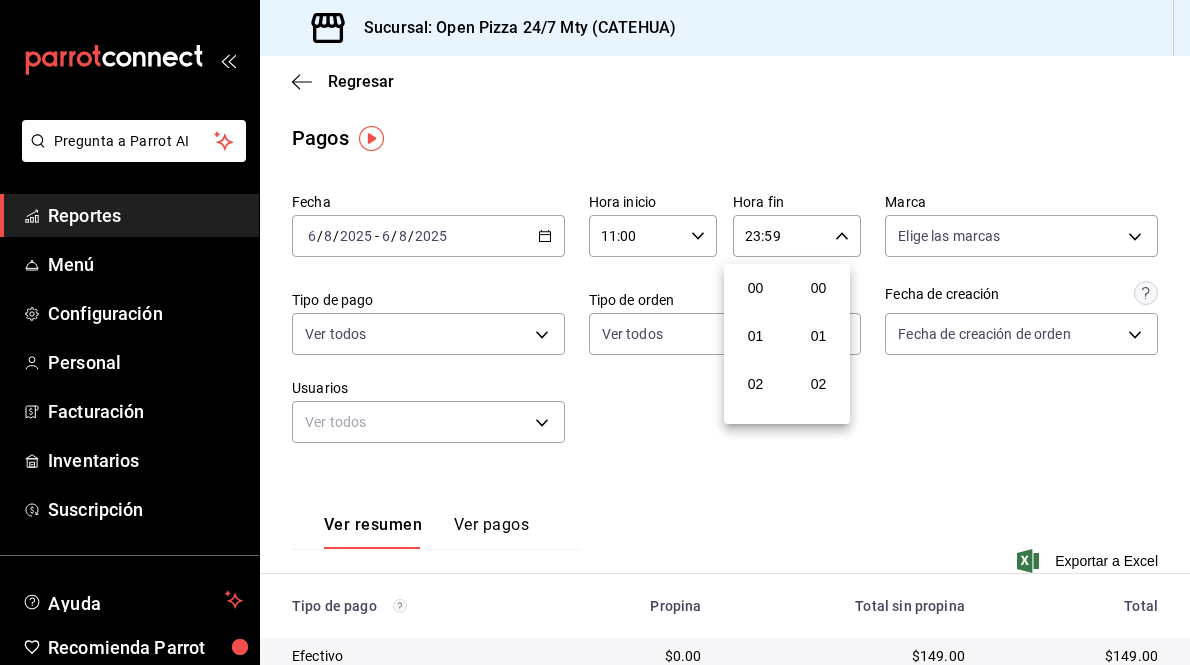 scroll, scrollTop: 981, scrollLeft: 0, axis: vertical 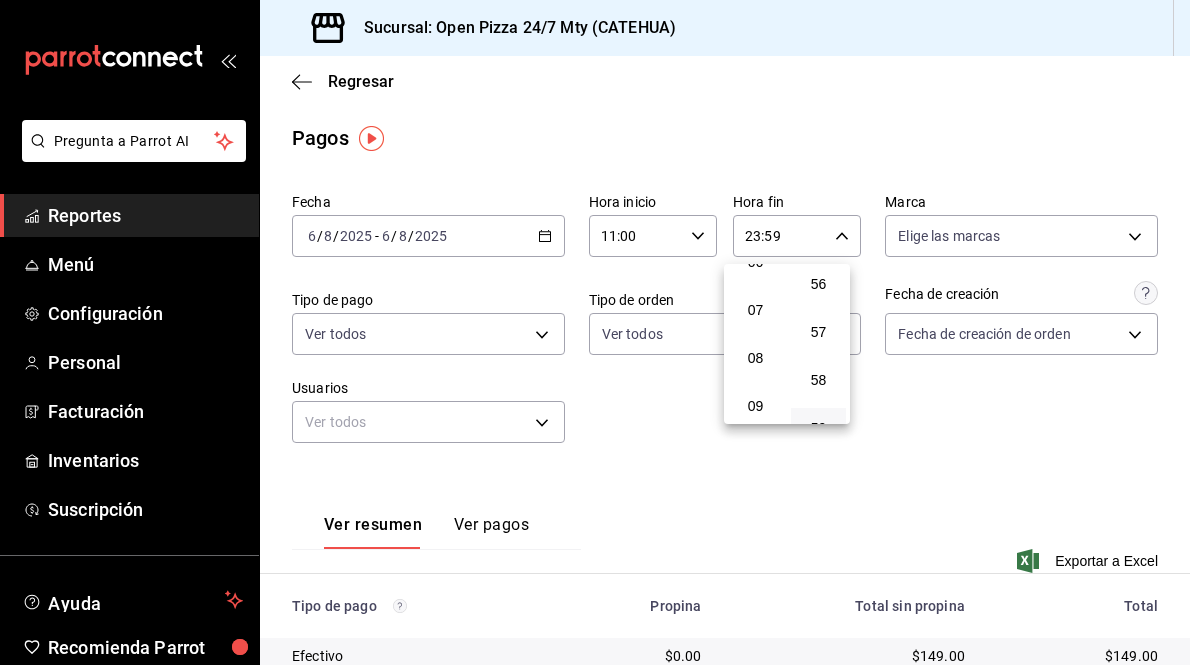 click at bounding box center (595, 332) 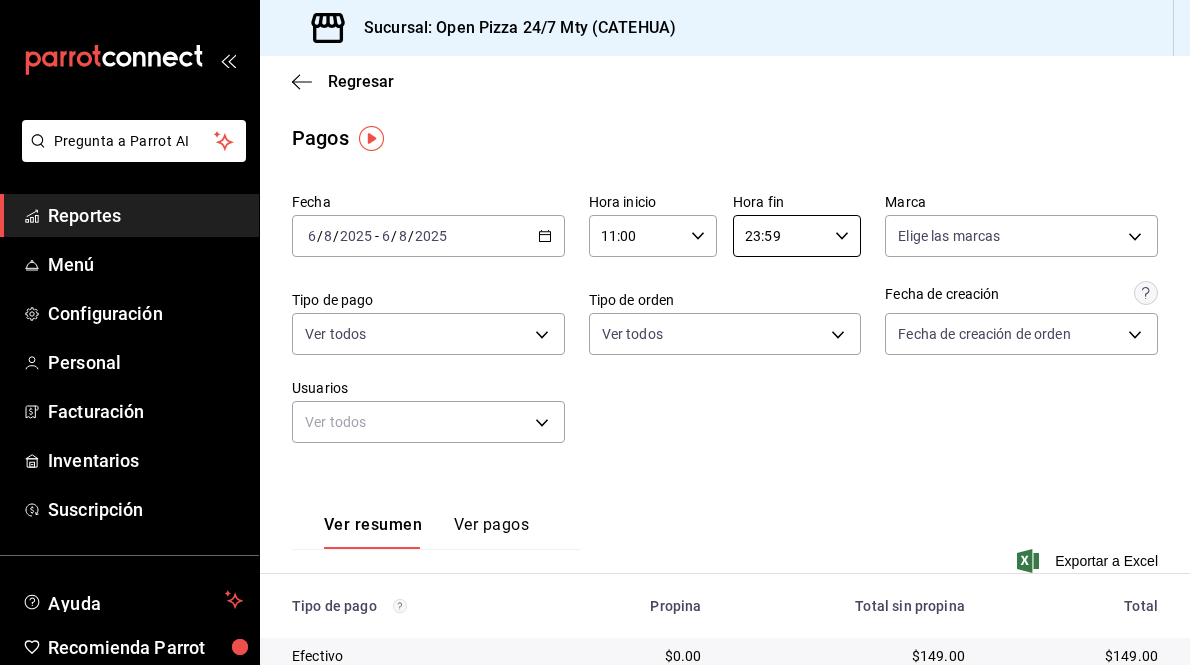 click on "Fecha [DATE] [DATE] - [DATE] [DATE] Hora inicio [TIME] Hora inicio Hora fin [TIME] Hora fin Marca Elige las marcas Tipo de pago Ver todos Tipo de orden Ver todos Fecha de creación   Fecha de creación de orden ORDER Usuarios Ver todos null" at bounding box center [725, 326] 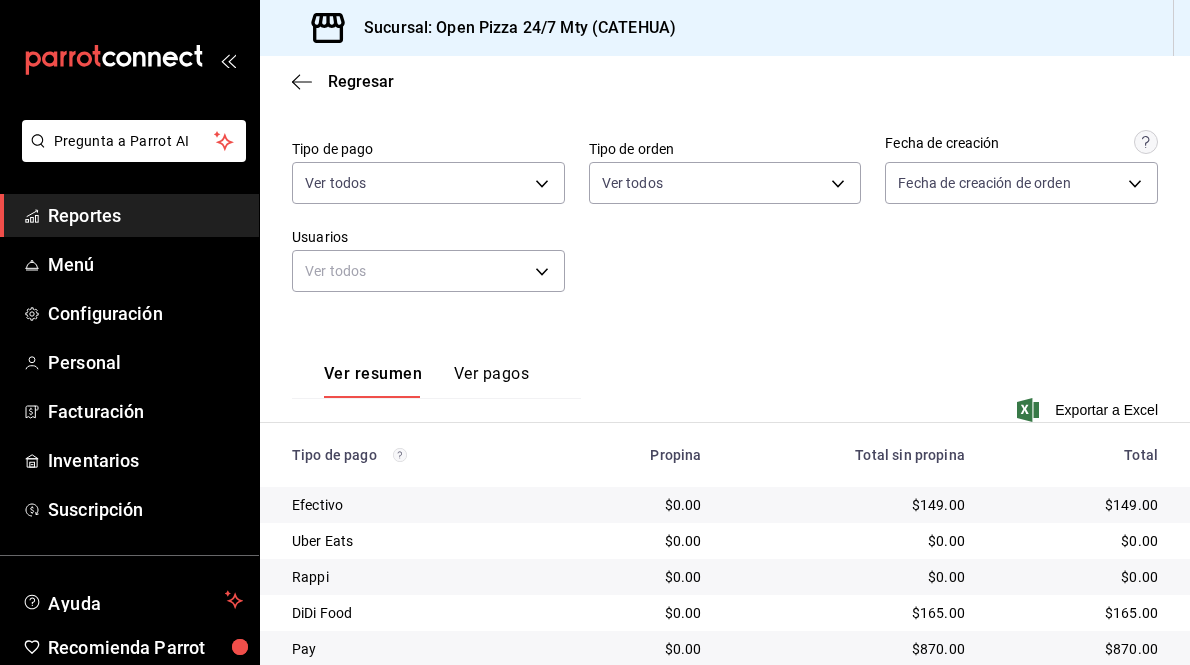 scroll, scrollTop: 221, scrollLeft: 0, axis: vertical 